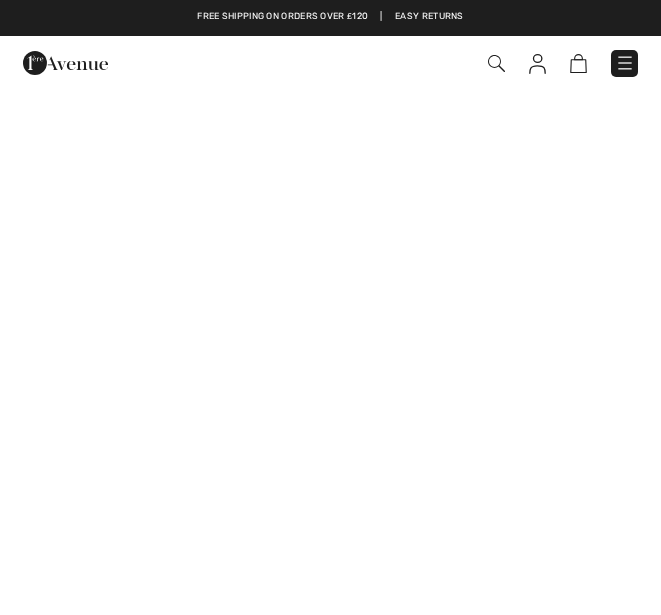 scroll, scrollTop: 520, scrollLeft: 0, axis: vertical 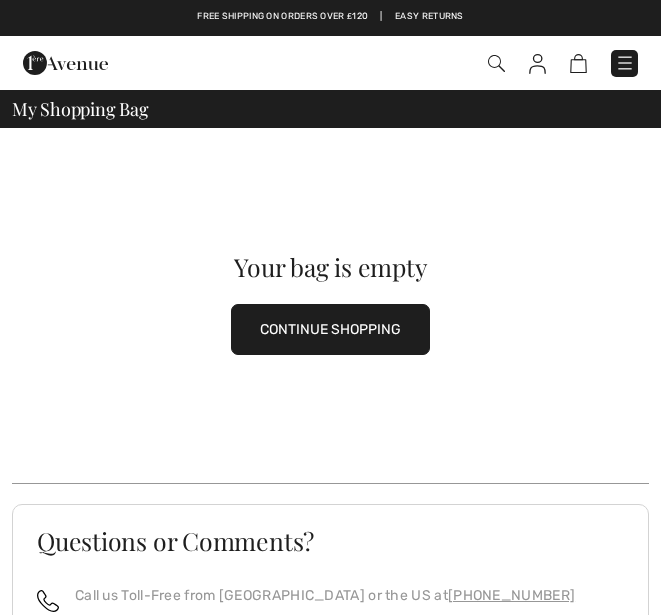 click at bounding box center (625, 63) 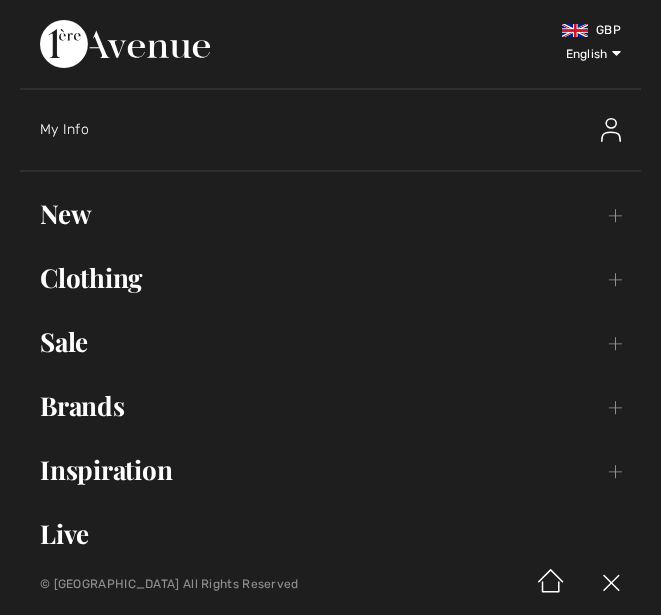 click on "Live" at bounding box center [330, 534] 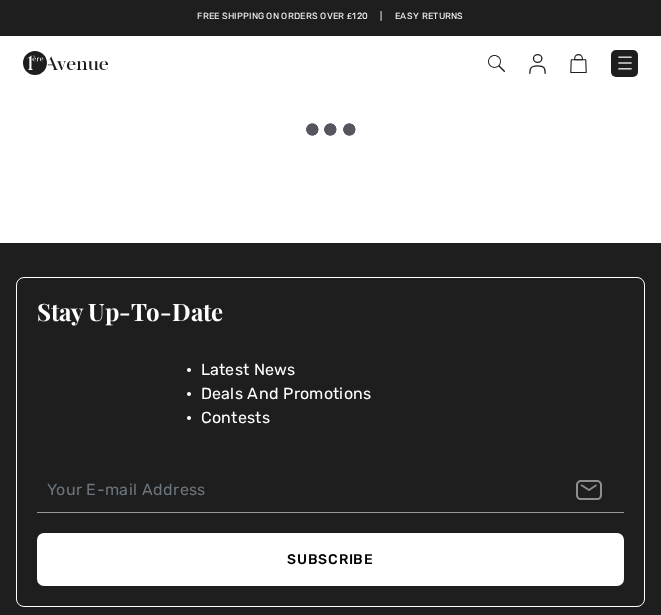 scroll, scrollTop: 0, scrollLeft: 0, axis: both 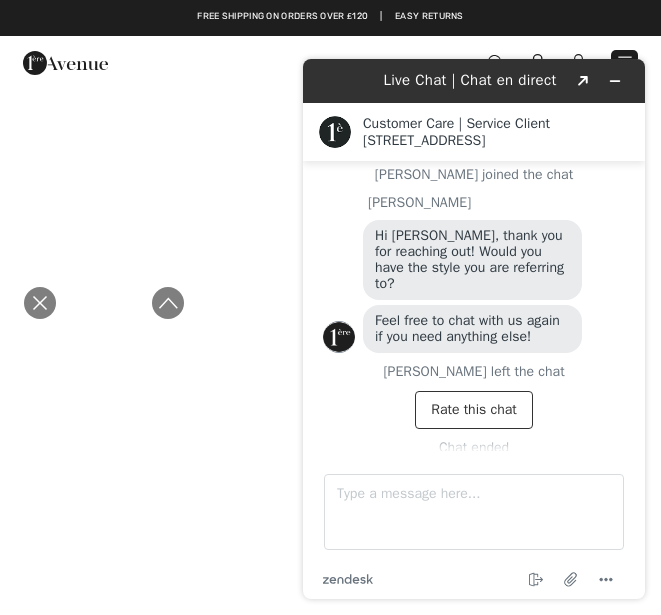 click on "Created with Sketch." at bounding box center [583, 81] 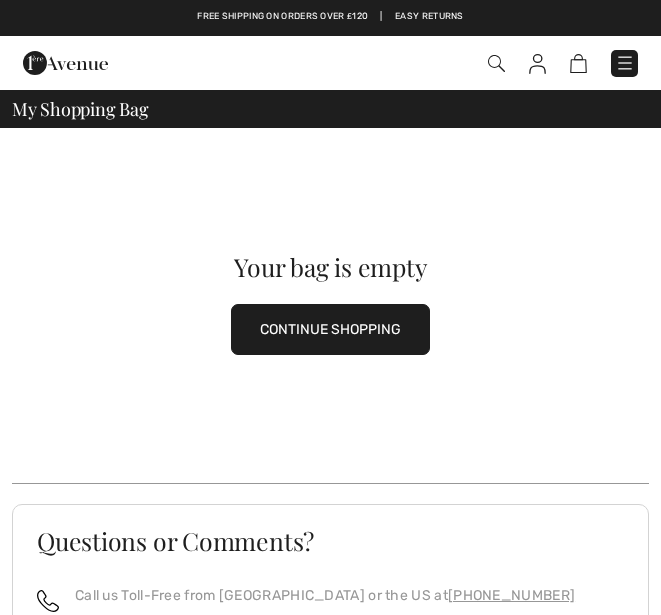 scroll, scrollTop: 0, scrollLeft: 0, axis: both 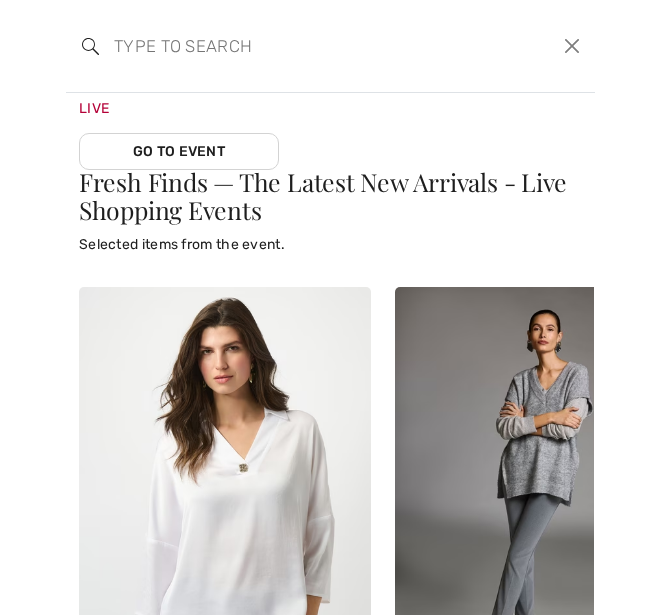 click on "Go To Event" at bounding box center [179, 151] 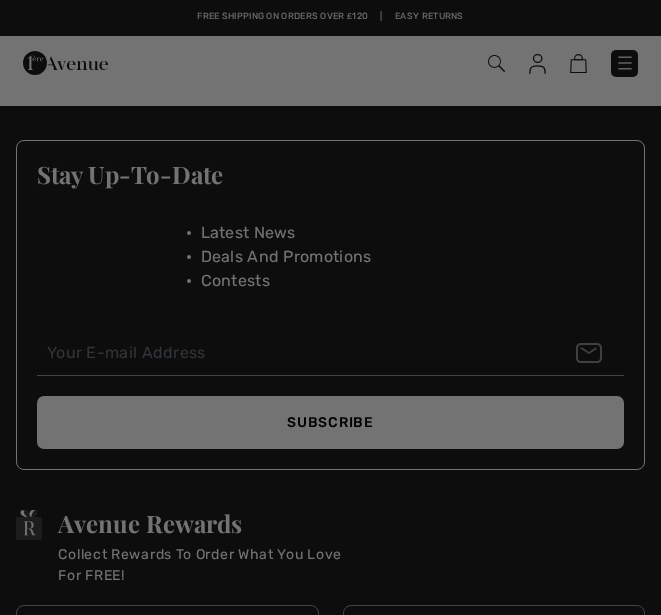 checkbox on "true" 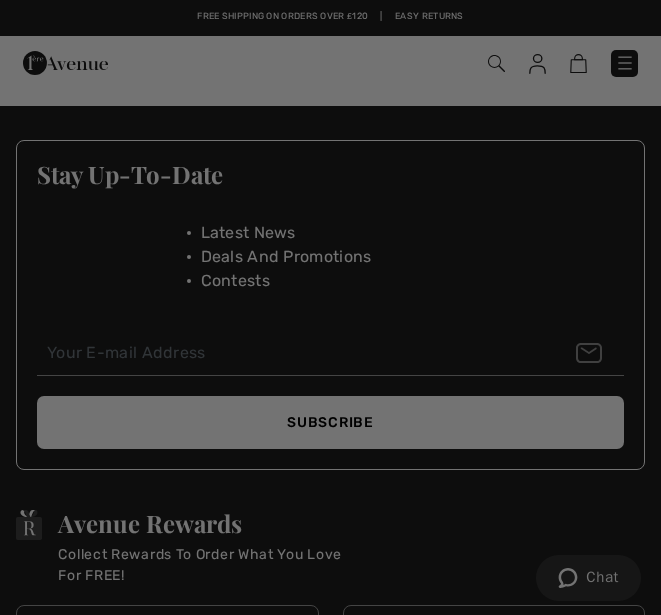 scroll, scrollTop: 0, scrollLeft: 0, axis: both 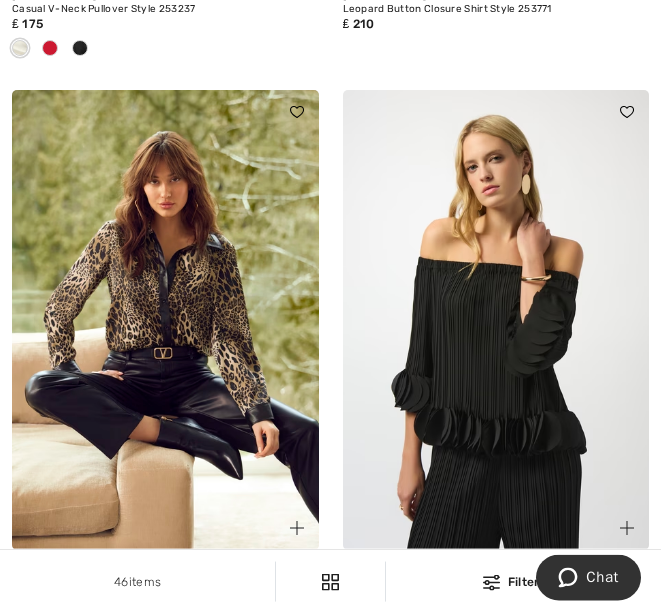 click at bounding box center (165, 320) 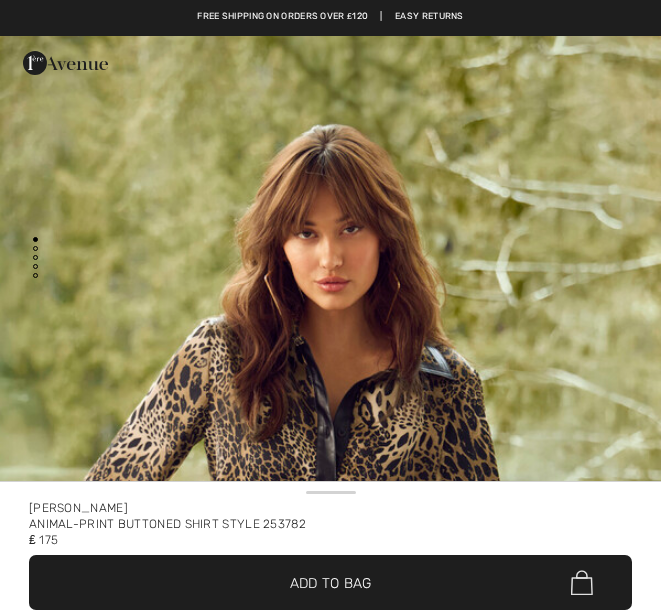 scroll, scrollTop: 0, scrollLeft: 0, axis: both 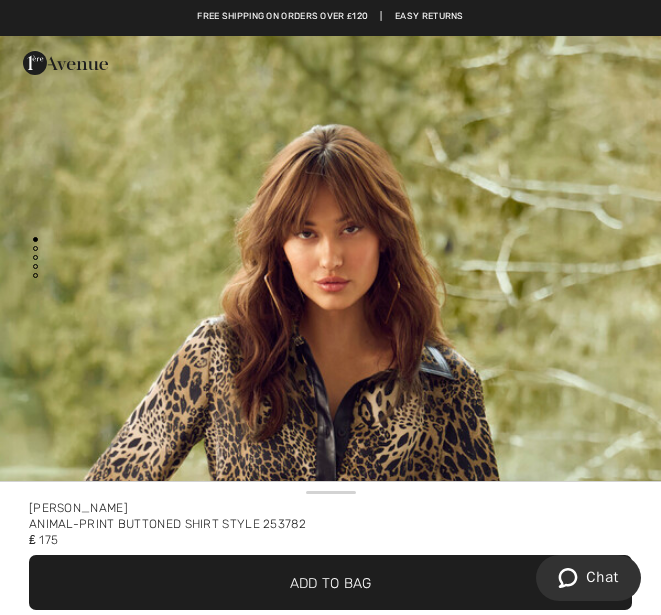 click on "Chat" at bounding box center (602, 577) 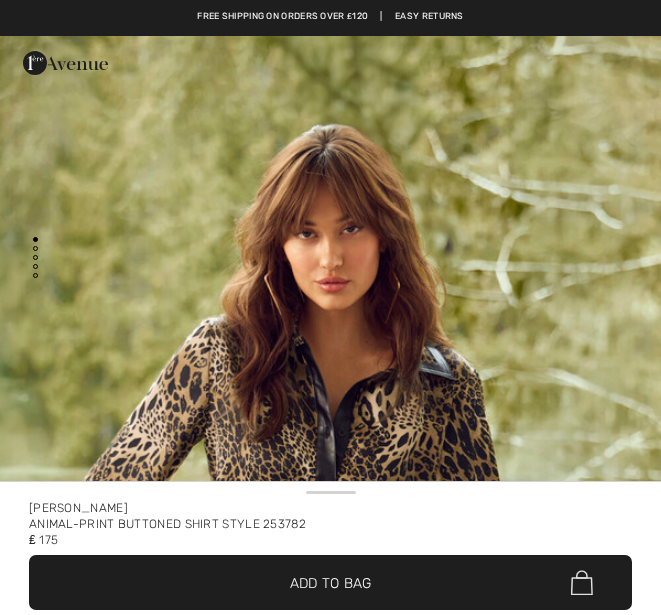 scroll, scrollTop: 0, scrollLeft: 0, axis: both 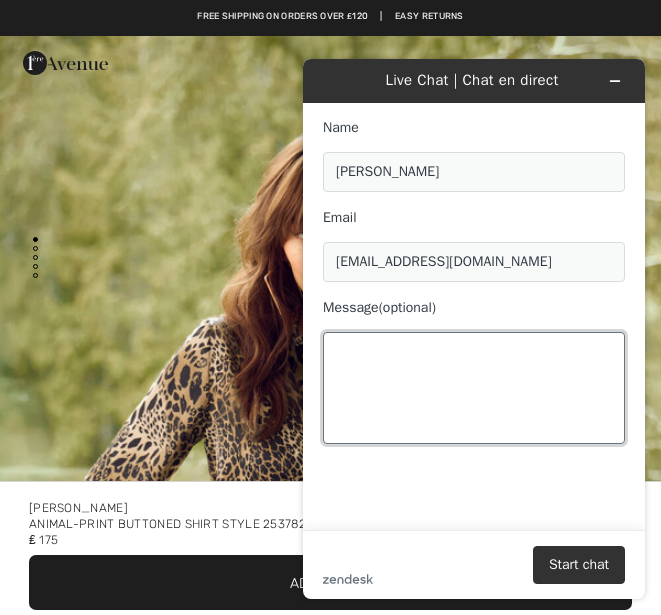 click on "Message  (optional)" at bounding box center [474, 388] 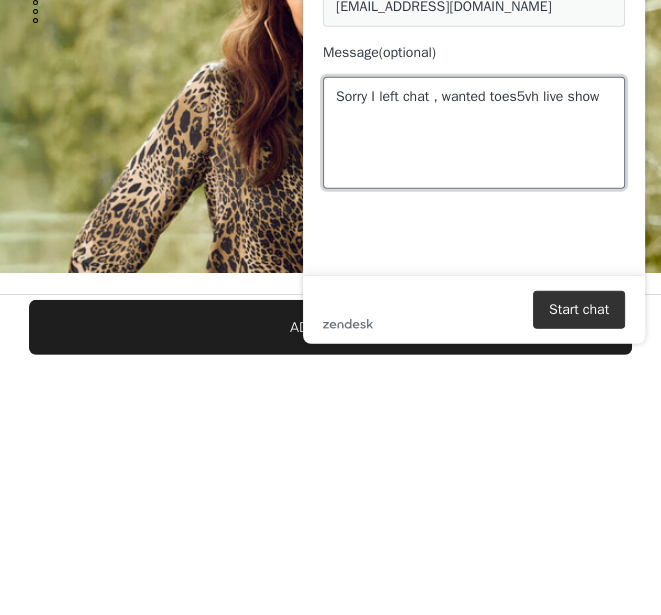 click on "Sorry I left chat , wanted toes5vh live show" at bounding box center [474, 133] 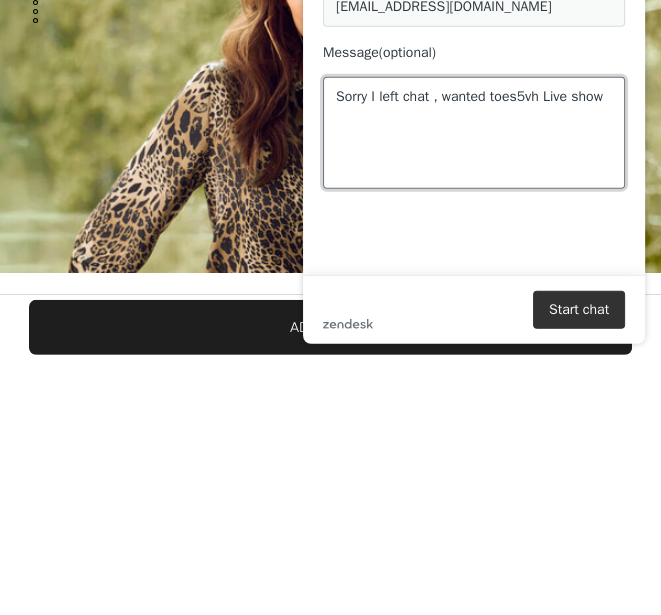 click on "Sorry I left chat , wanted toes5vh Live show" at bounding box center [474, 133] 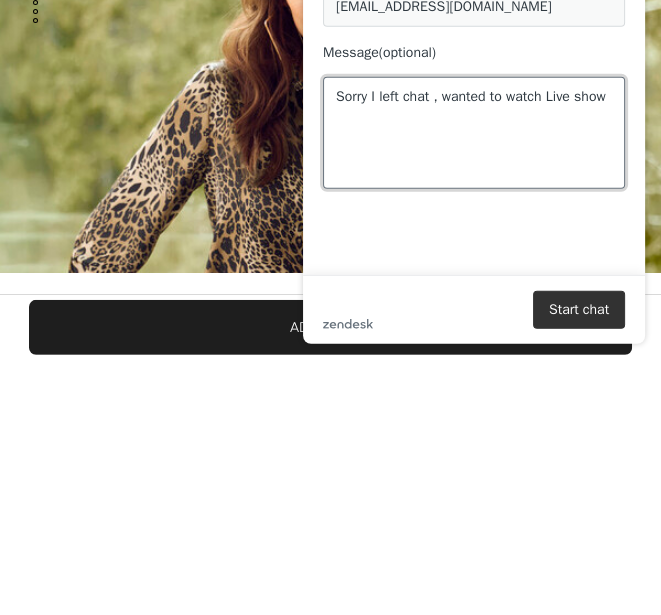 click on "Sorry I left chat , wanted to watch Live show" at bounding box center (474, 133) 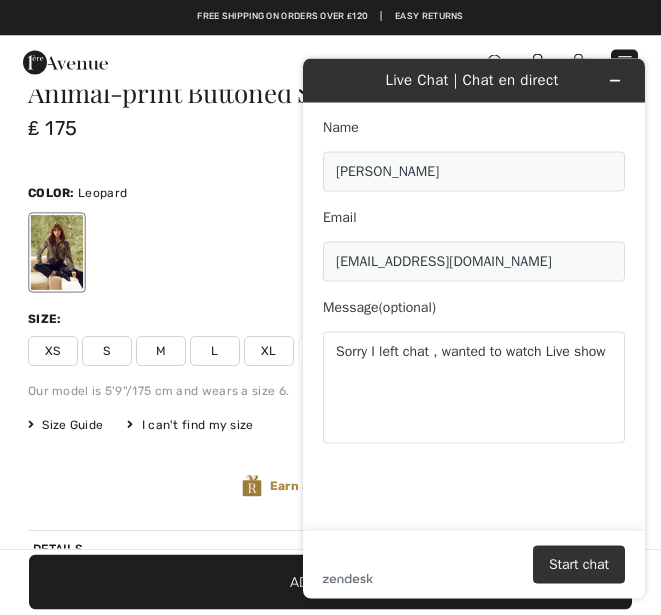scroll, scrollTop: 567, scrollLeft: 0, axis: vertical 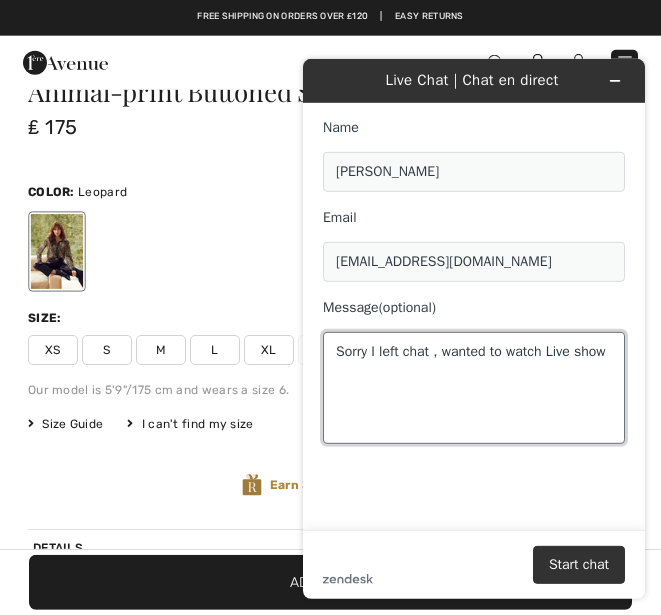 click on "Sorry I left chat , wanted to watch Live show" at bounding box center (474, 387) 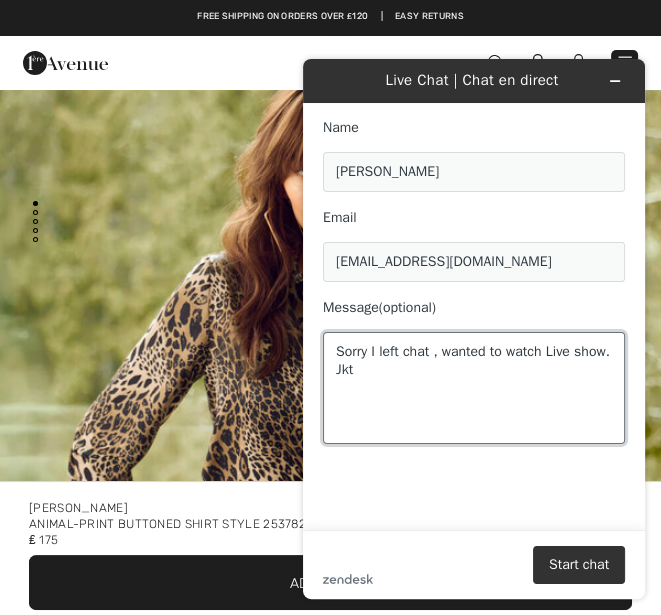 scroll, scrollTop: 0, scrollLeft: 0, axis: both 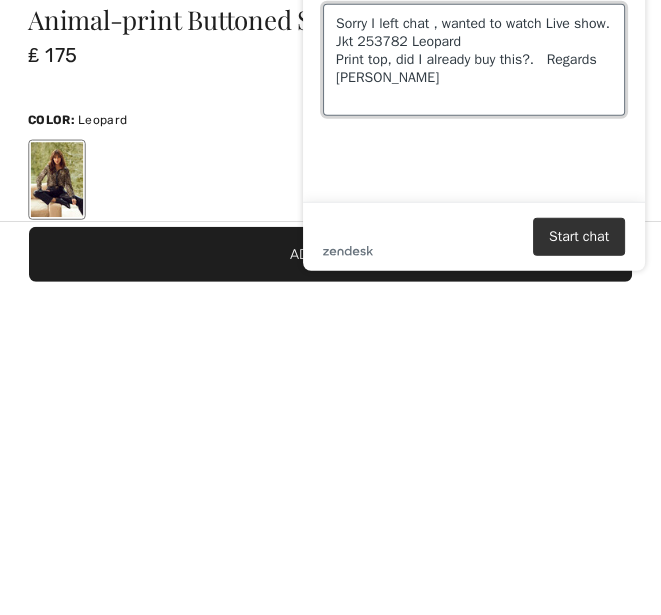 type on "Sorry I left chat , wanted to watch Live show.  Jkt 253782 Leopard
Print top, did I already buy this?.   Regards Paula Mitchell" 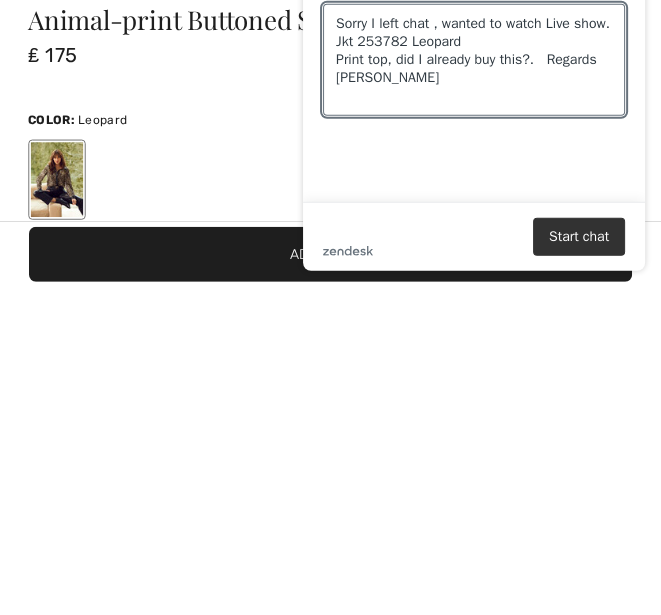 click on "Start chat" at bounding box center [579, 237] 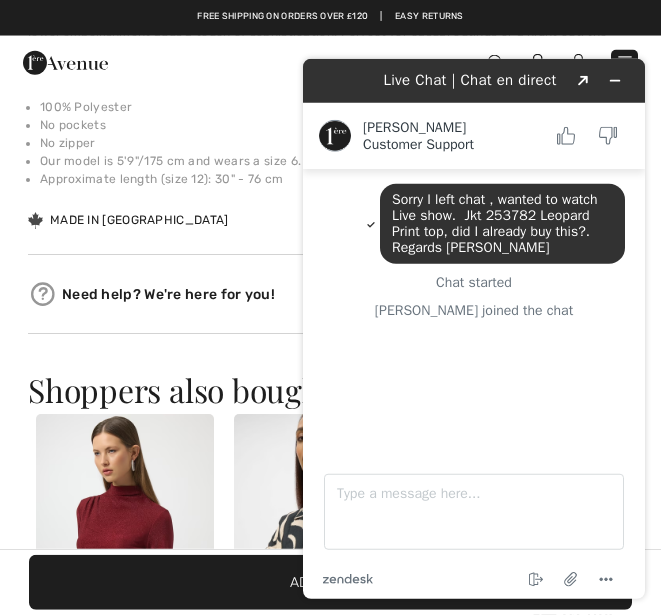 scroll, scrollTop: 1163, scrollLeft: 0, axis: vertical 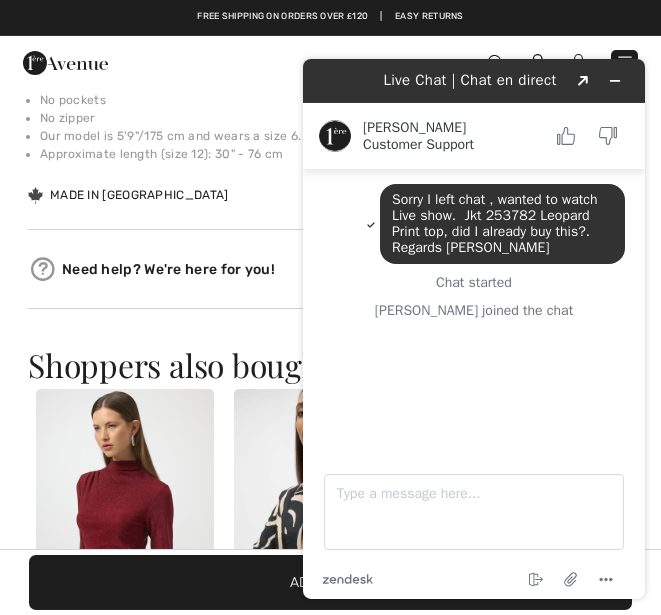 click on "Sorry I left chat , wanted to watch Live show.  Jkt 253782 Leopard
Print top, did I already buy this?.   Regards Paula Mitchell Chat started Amanda joined the chat" at bounding box center (476, 309) 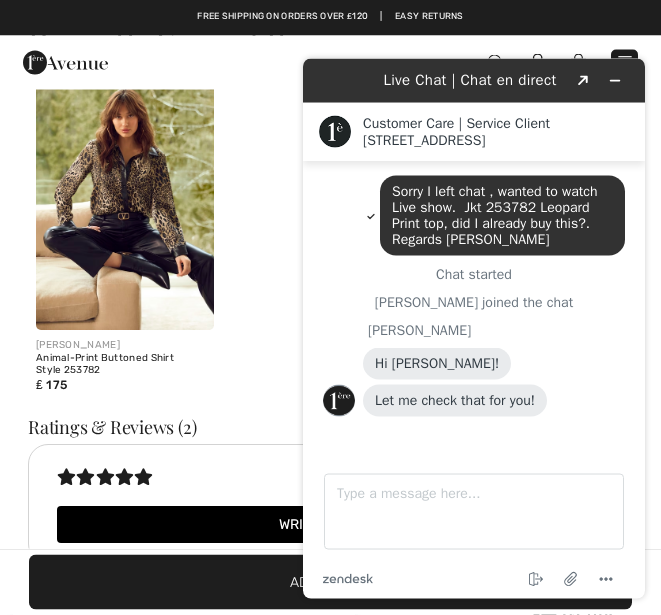 scroll, scrollTop: 1907, scrollLeft: 0, axis: vertical 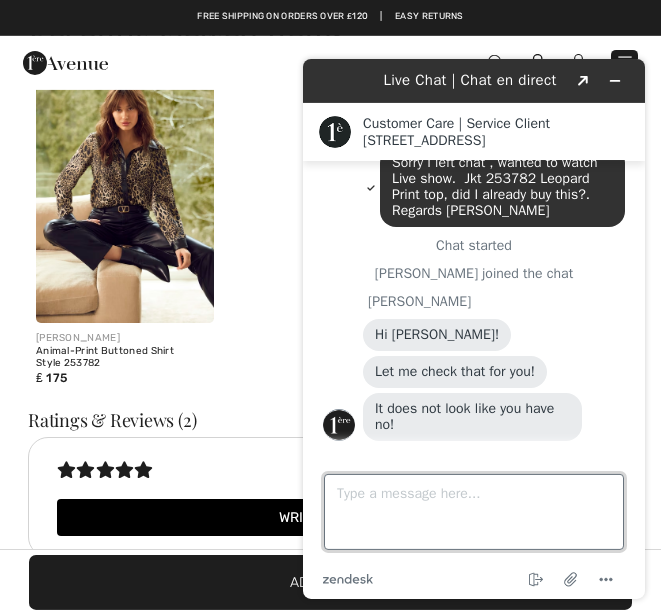 click on "Type a message here..." at bounding box center [474, 511] 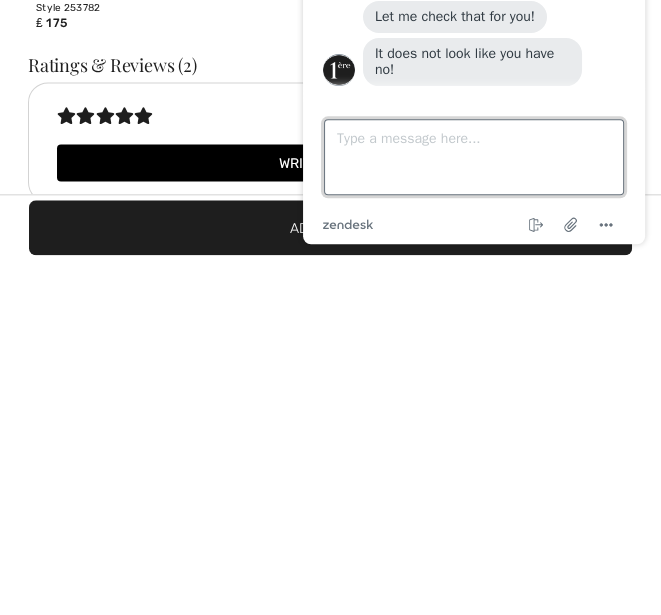 scroll, scrollTop: 1968, scrollLeft: 0, axis: vertical 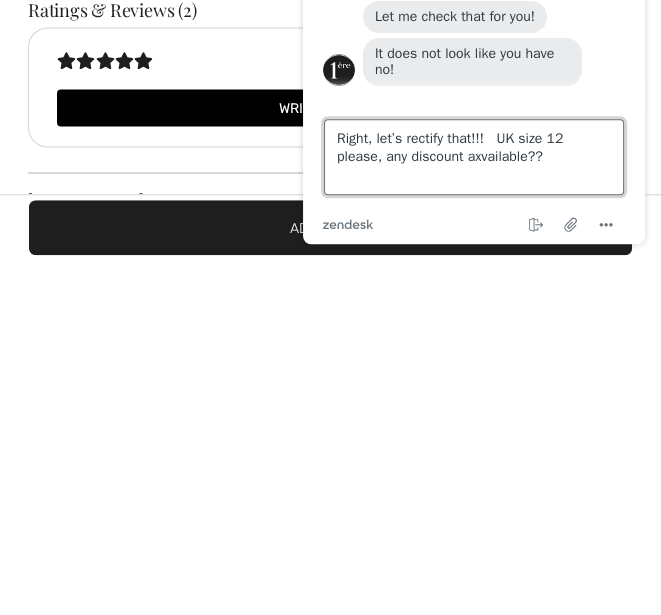 type on "Right, let’s rectify that!!!   UK size 12 please, any discount axvailable???" 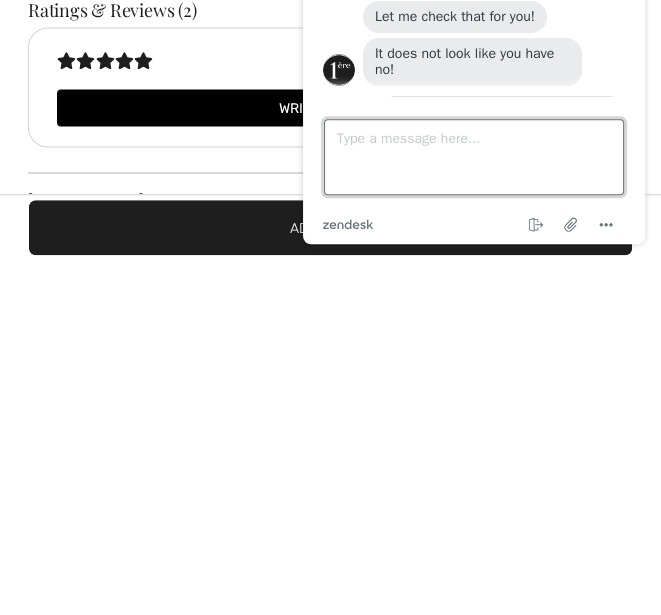 scroll, scrollTop: 103, scrollLeft: 0, axis: vertical 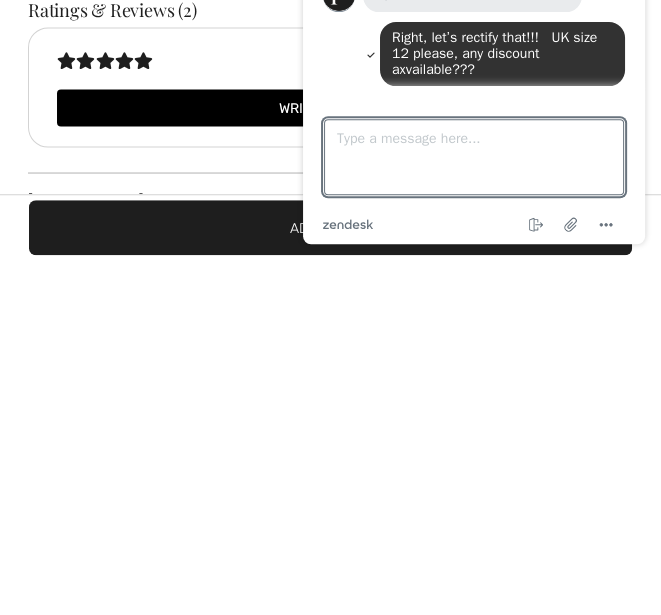 click on "Right, let’s rectify that!!!   UK size 12 please, any discount axvailable???" at bounding box center (502, 55) 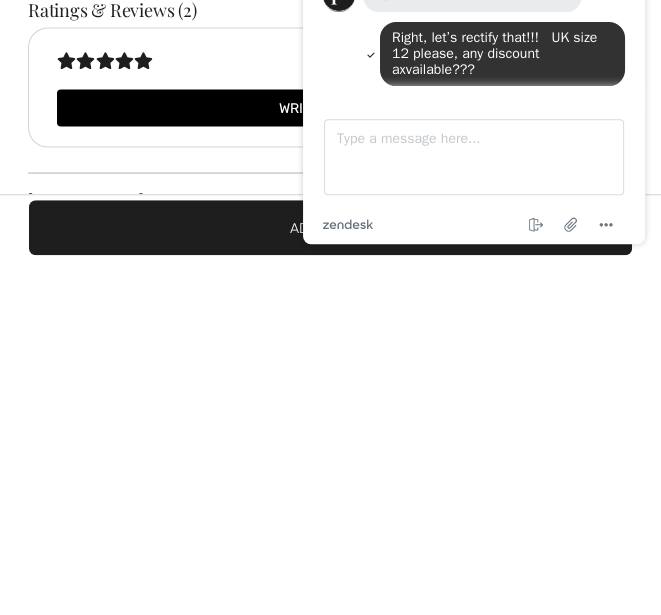 scroll, scrollTop: 2323, scrollLeft: 0, axis: vertical 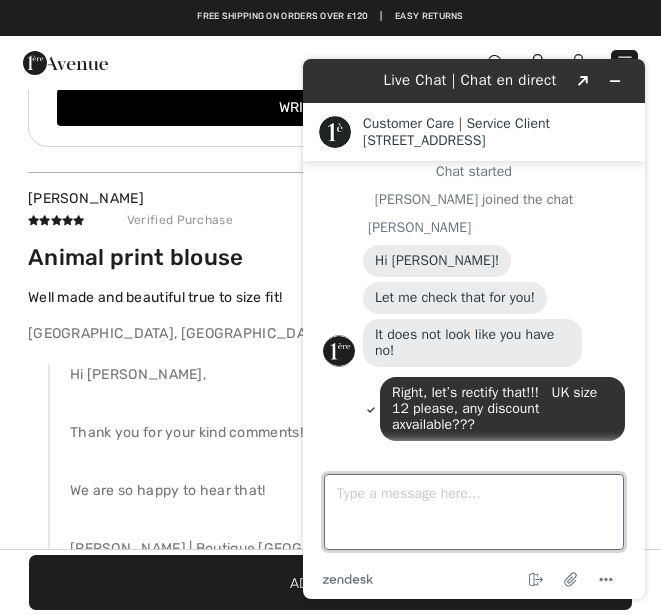 click on "Type a message here..." at bounding box center (474, 512) 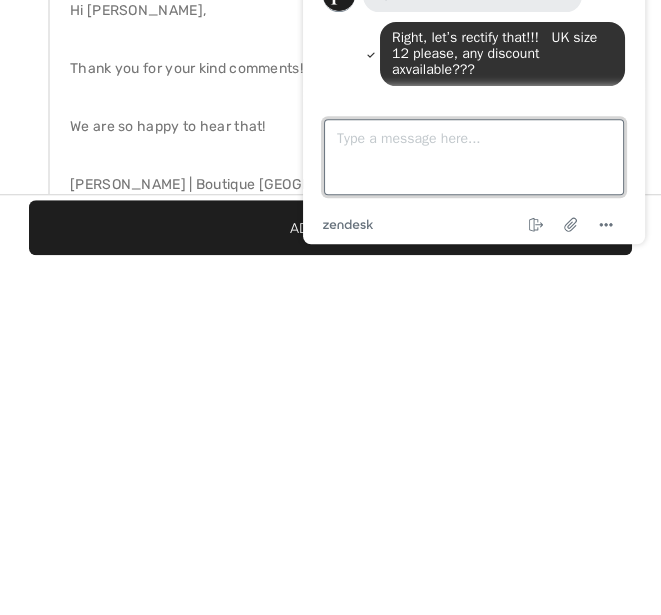scroll, scrollTop: 2377, scrollLeft: 0, axis: vertical 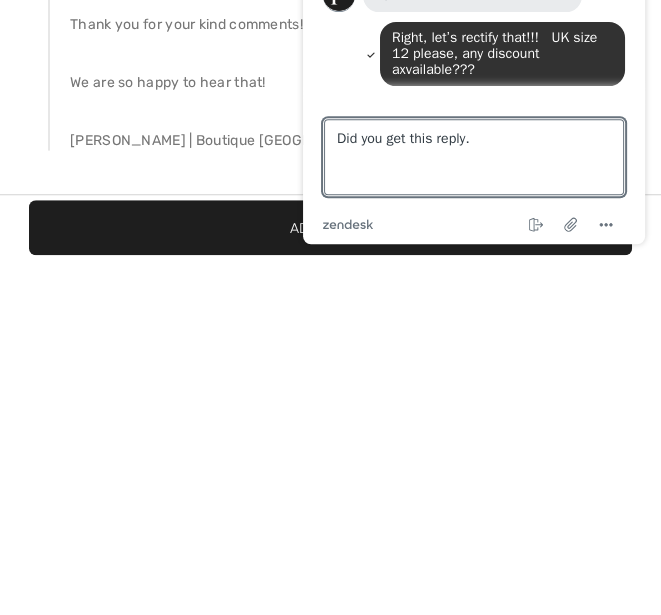 click on "Type a message here... Did you get this reply. zendesk .cls-1{fill:#03363d;} End chat Attach file Options" at bounding box center (474, 171) 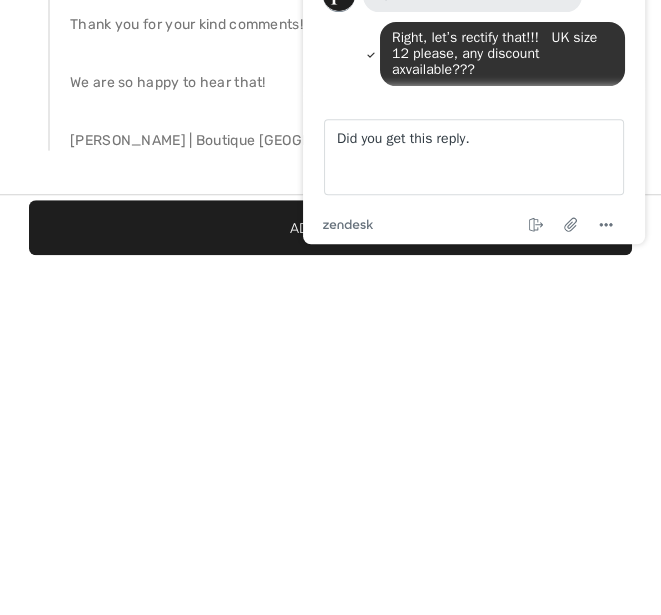 scroll, scrollTop: 2732, scrollLeft: 0, axis: vertical 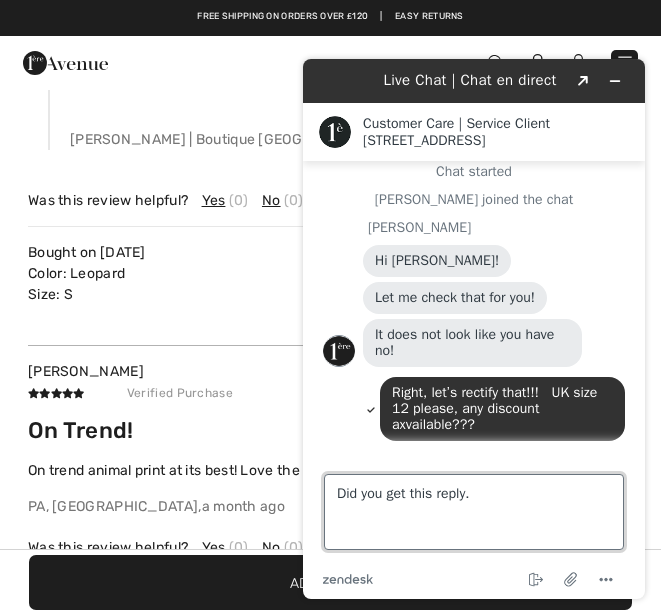 click on "Did you get this reply." at bounding box center [474, 512] 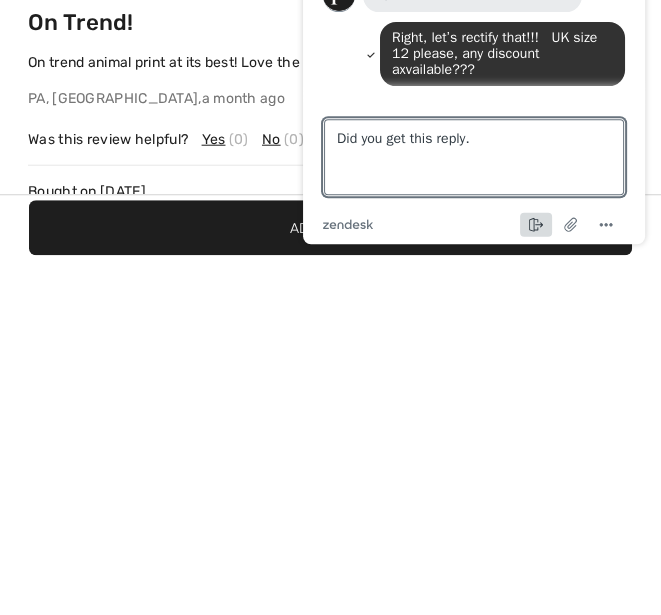 click 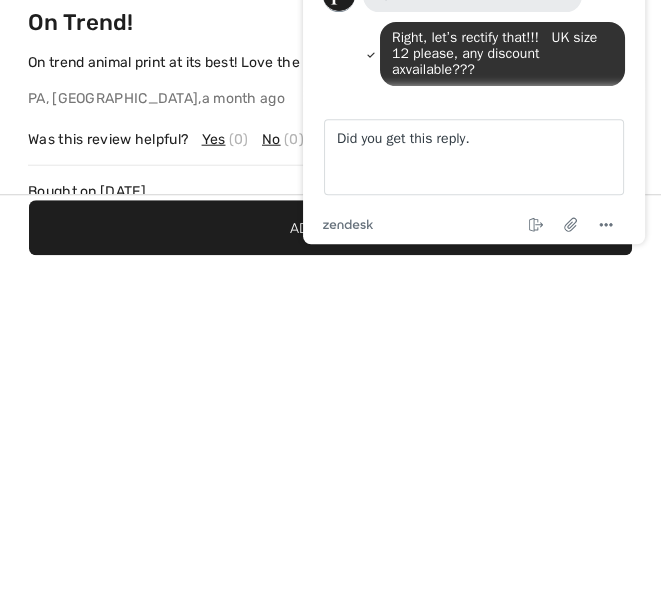 scroll, scrollTop: 206, scrollLeft: 0, axis: vertical 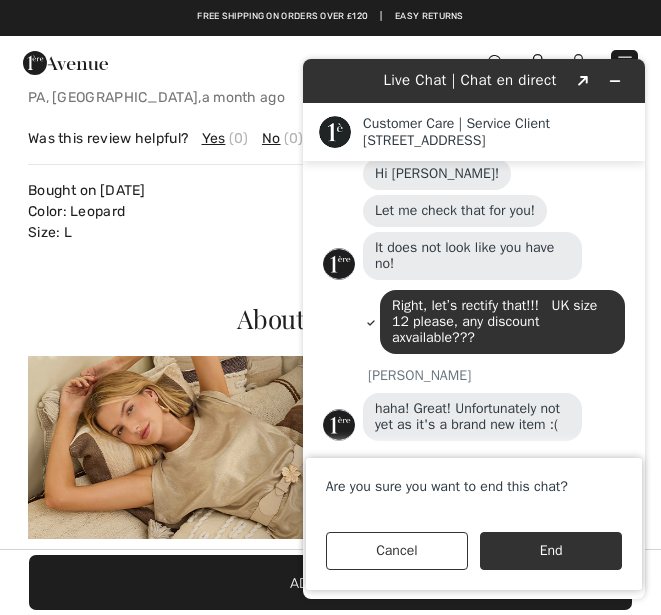 click on "Cancel" at bounding box center [397, 551] 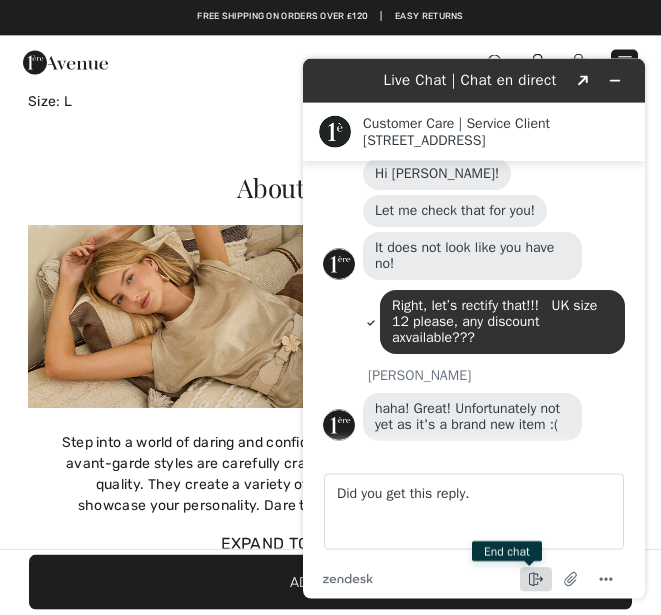 scroll, scrollTop: 3289, scrollLeft: 0, axis: vertical 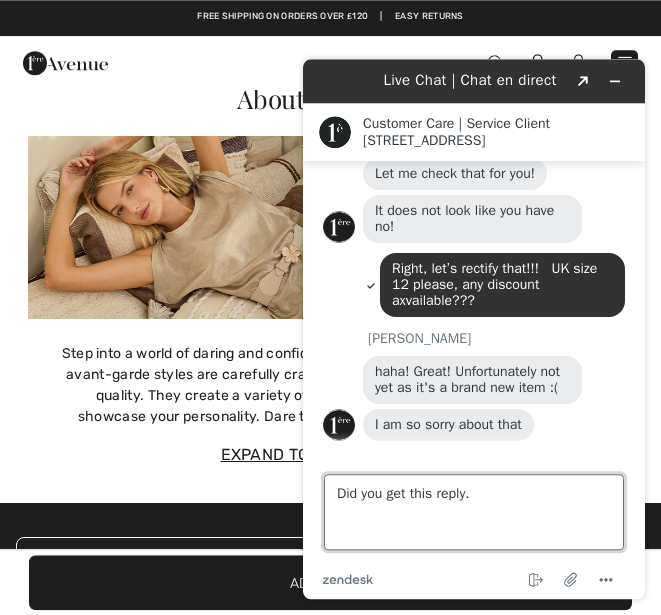 click on "Did you get this reply." at bounding box center (474, 512) 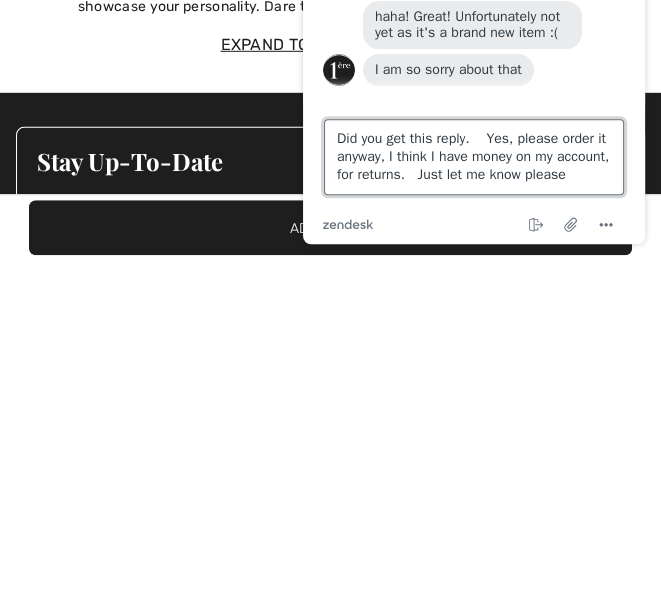 scroll, scrollTop: 8, scrollLeft: 0, axis: vertical 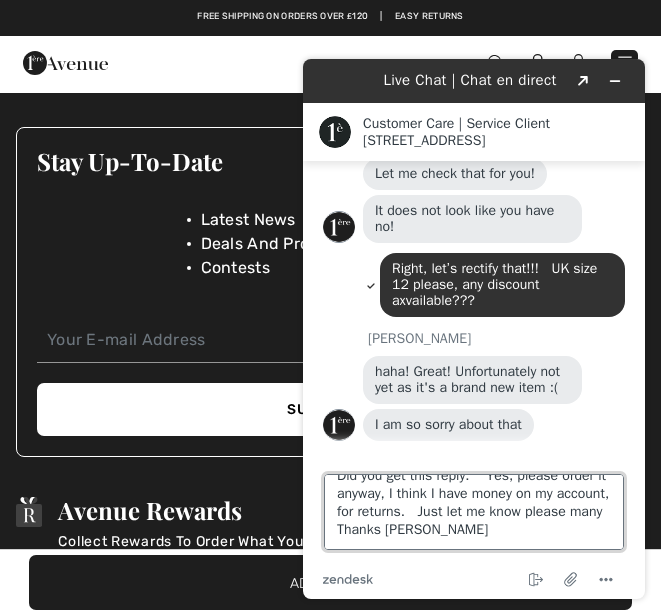 click on "Did you get this reply.    Yes, please order it anyway, I think I have money on my account, for returns.   Just let me know please many Thanks Amanda" at bounding box center [474, 512] 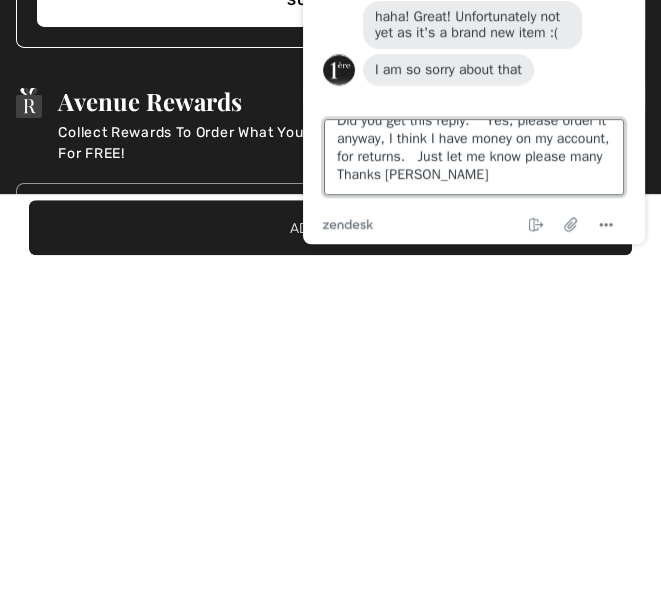 scroll, scrollTop: 3827, scrollLeft: 0, axis: vertical 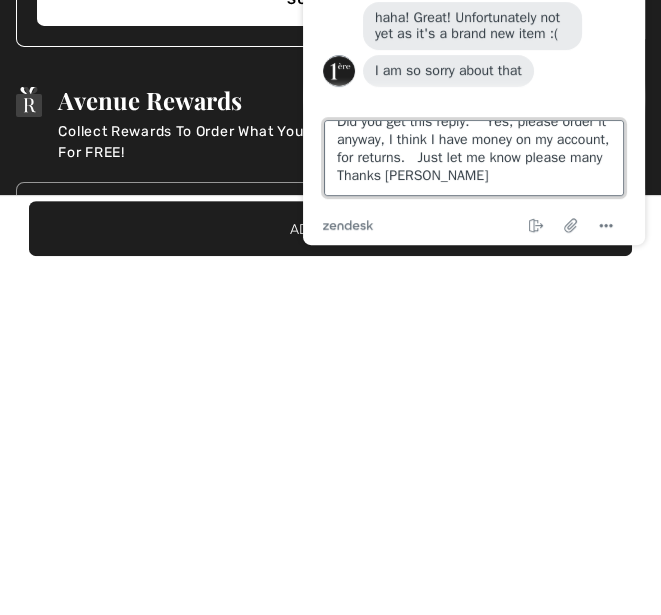type on "Did you get this reply.    Yes, please order it anyway, I think I have money on my account, for returns.   Just let me know please many Thanks Amanda" 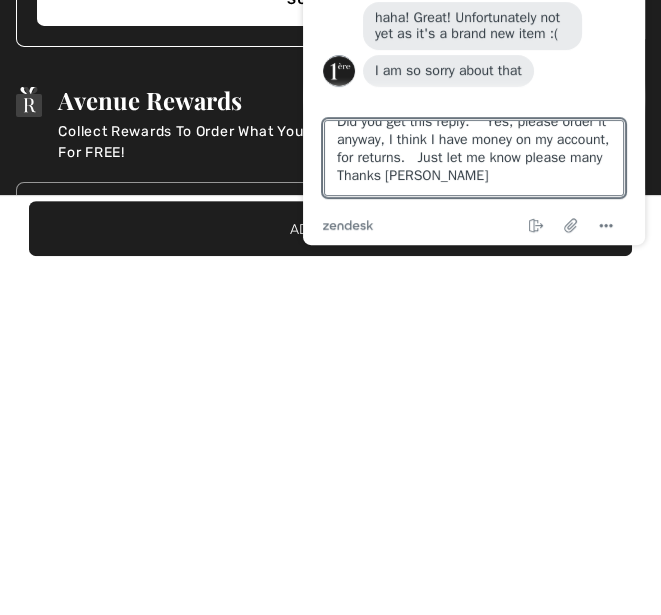 click on "zendesk .cls-1{fill:#03363d;}" 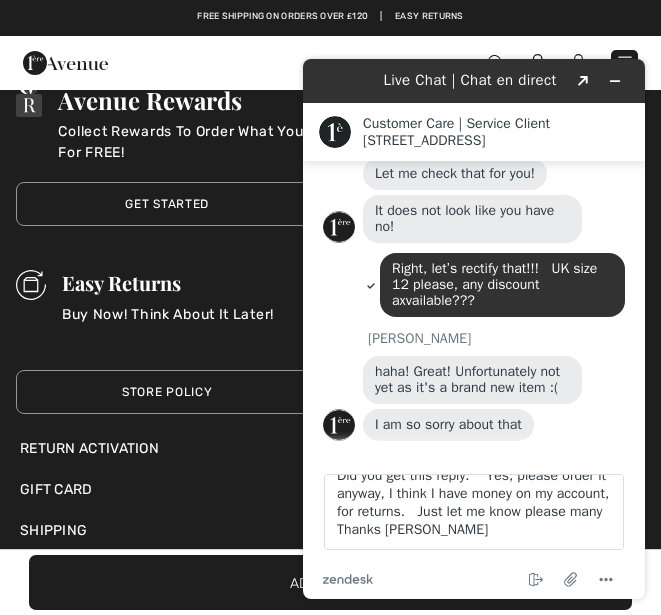 scroll, scrollTop: 4209, scrollLeft: 0, axis: vertical 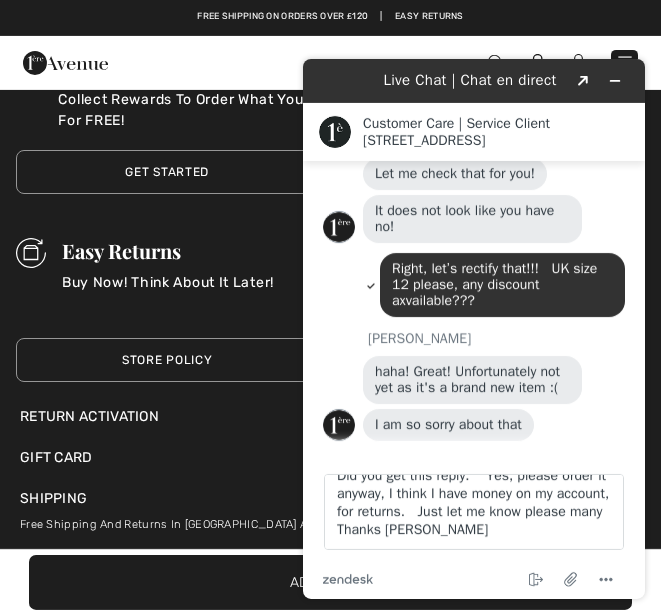click on "Easy Returns" at bounding box center (168, 251) 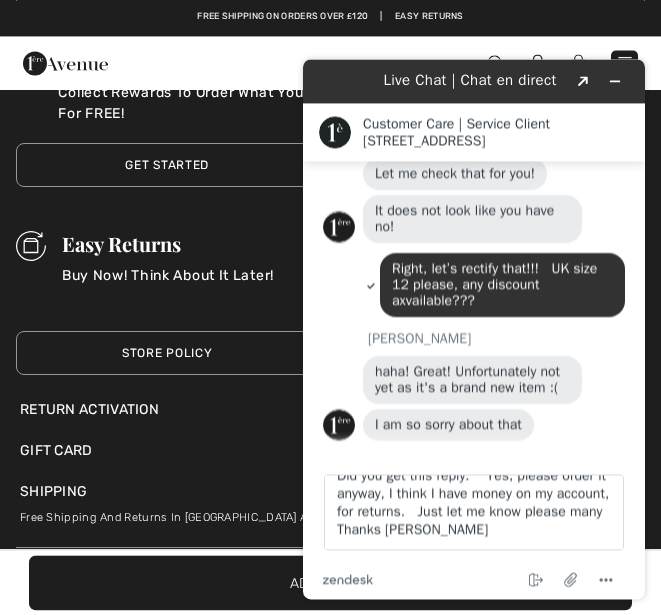 click on "Live Chat | Chat en direct" at bounding box center [470, 80] 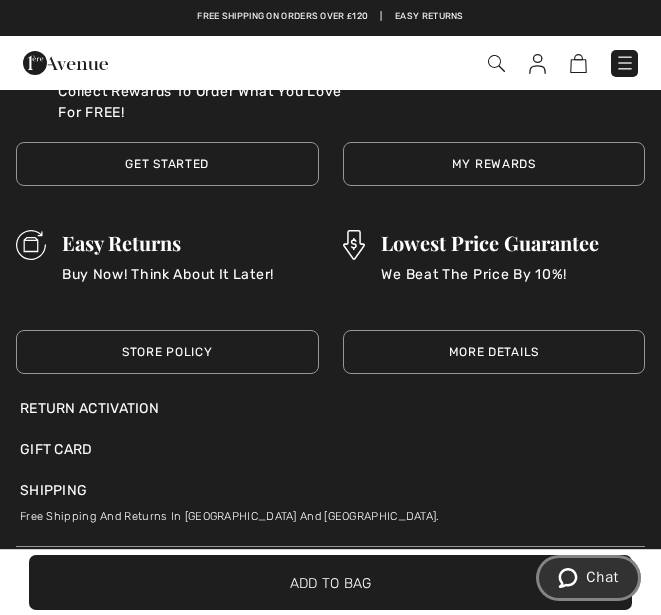 scroll, scrollTop: 4219, scrollLeft: 0, axis: vertical 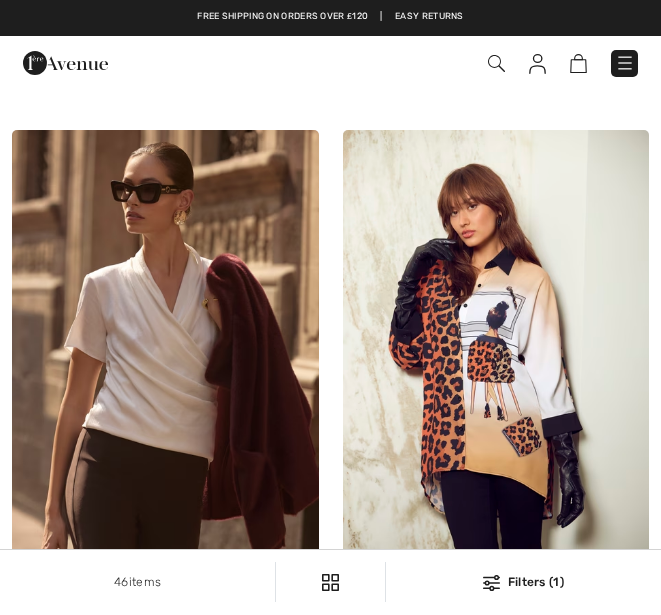 checkbox on "true" 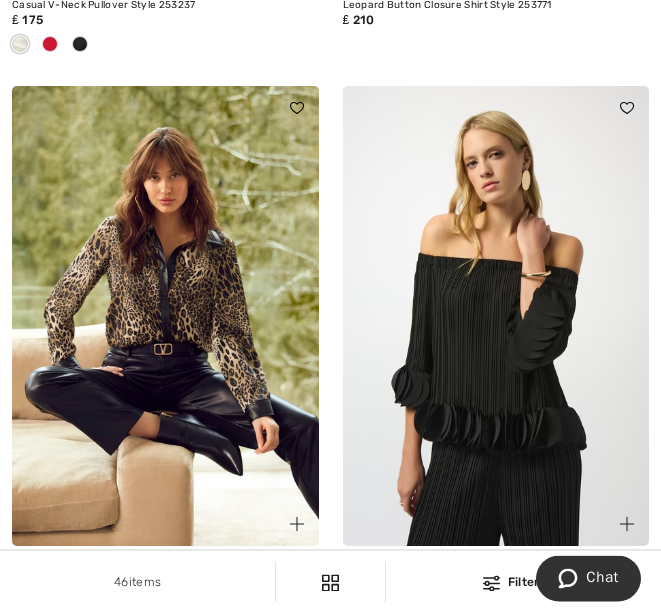 scroll, scrollTop: 613, scrollLeft: 0, axis: vertical 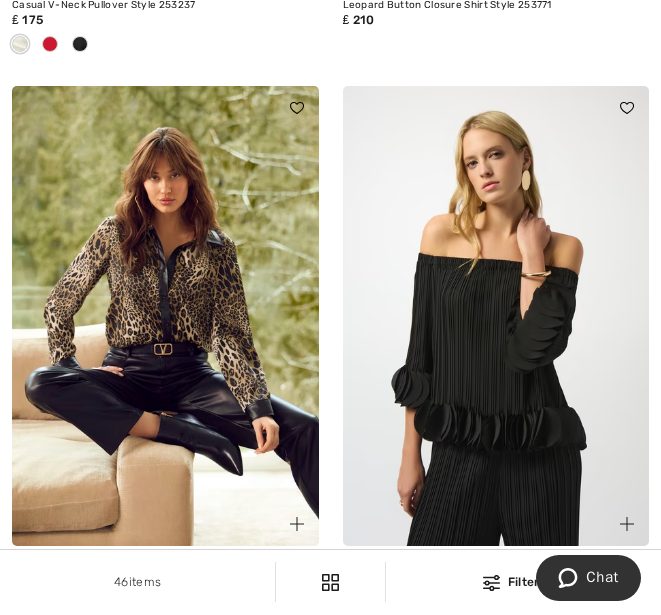 click at bounding box center (285, 512) 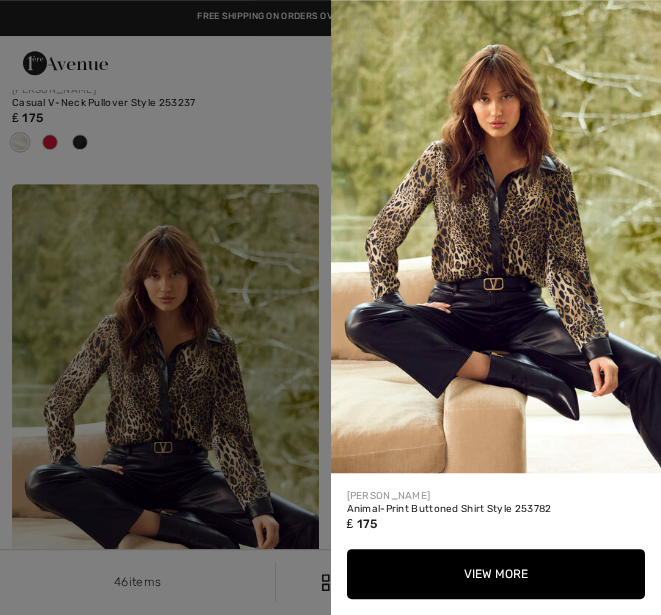 scroll, scrollTop: 506, scrollLeft: 0, axis: vertical 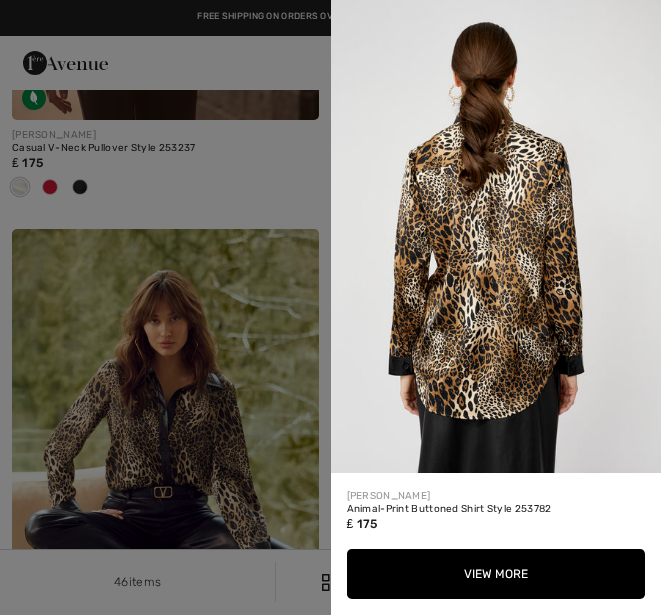 click on "View More" at bounding box center [496, 574] 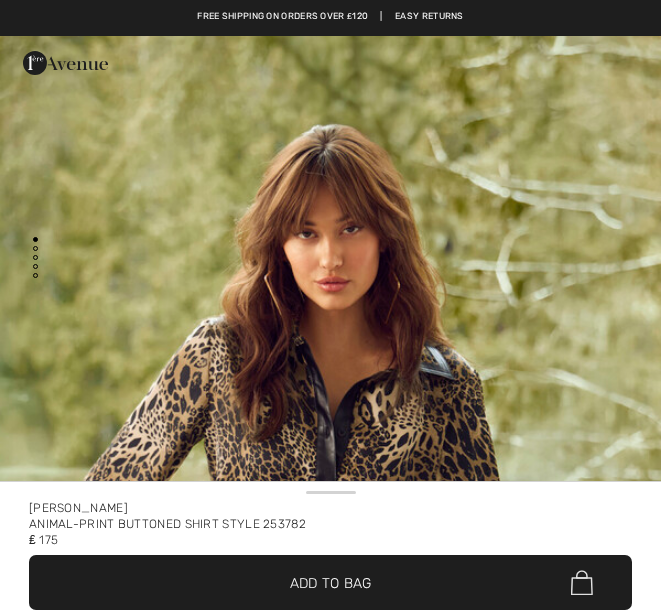 scroll, scrollTop: 0, scrollLeft: 0, axis: both 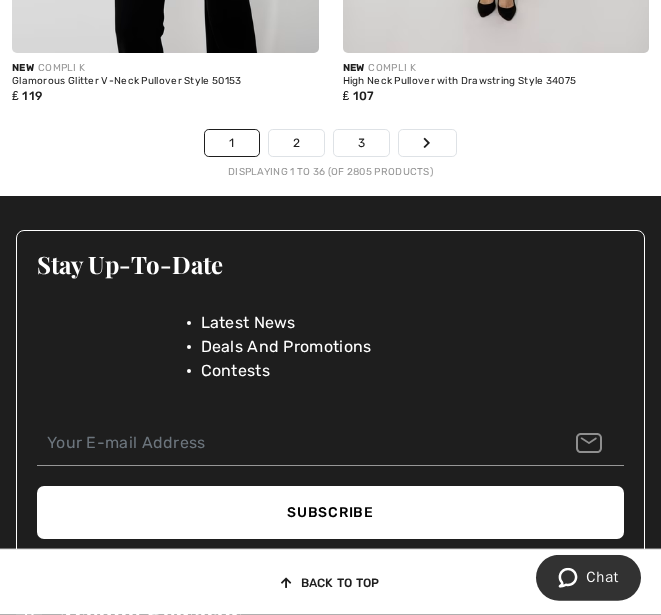 click on "2" at bounding box center (296, 143) 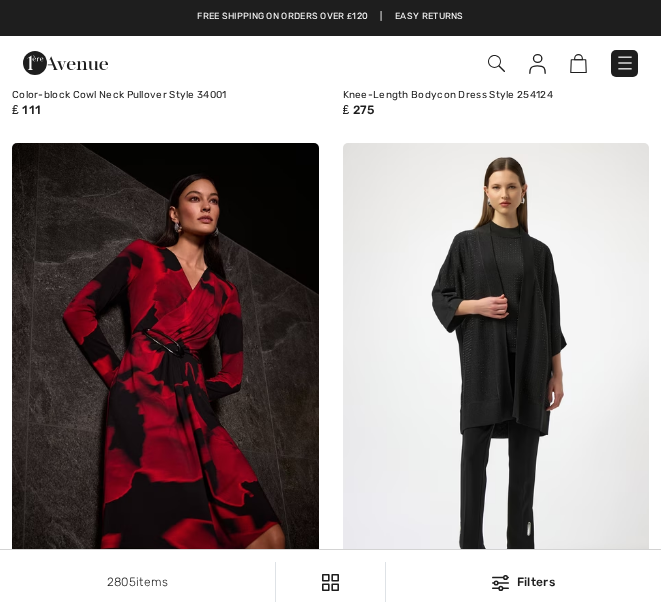 checkbox on "true" 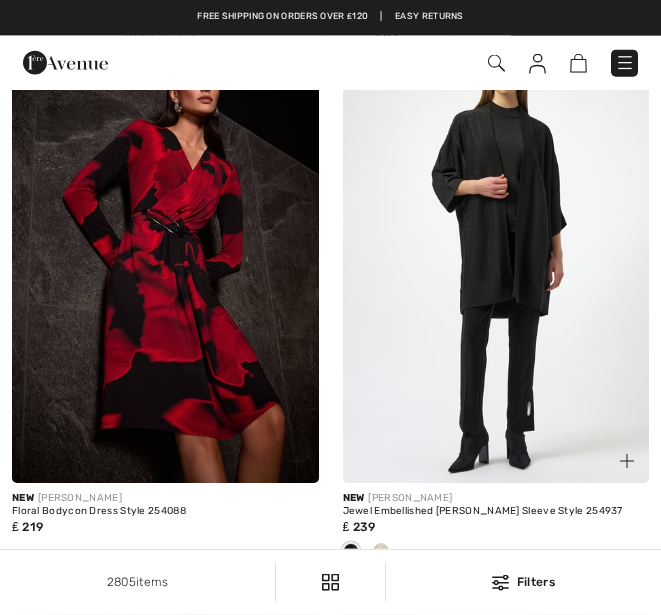 scroll, scrollTop: 809, scrollLeft: 0, axis: vertical 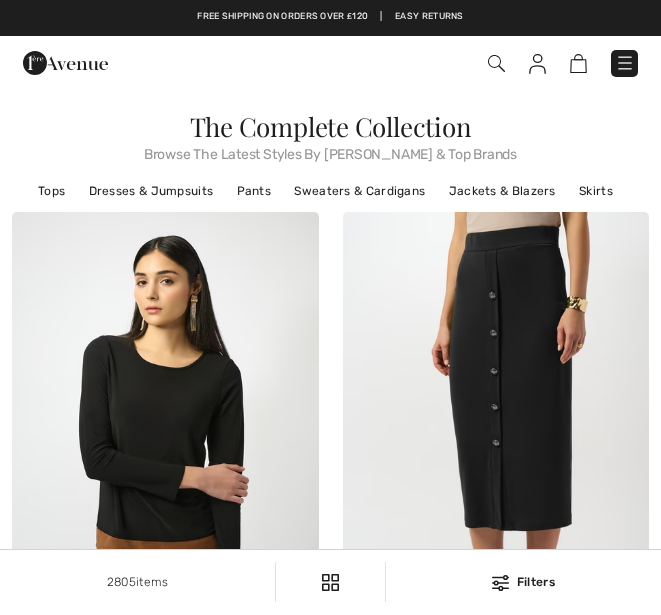 checkbox on "true" 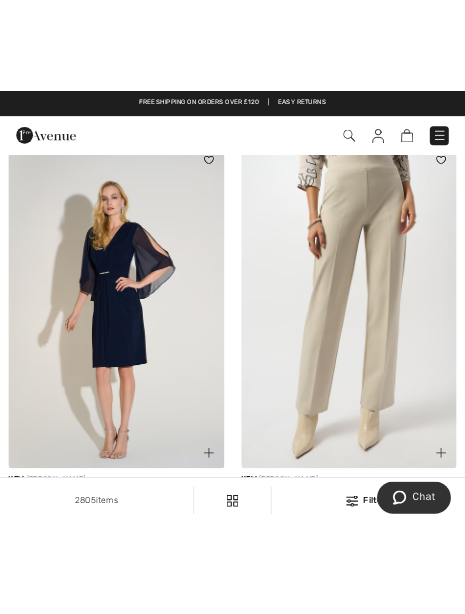 scroll, scrollTop: 1762, scrollLeft: 0, axis: vertical 